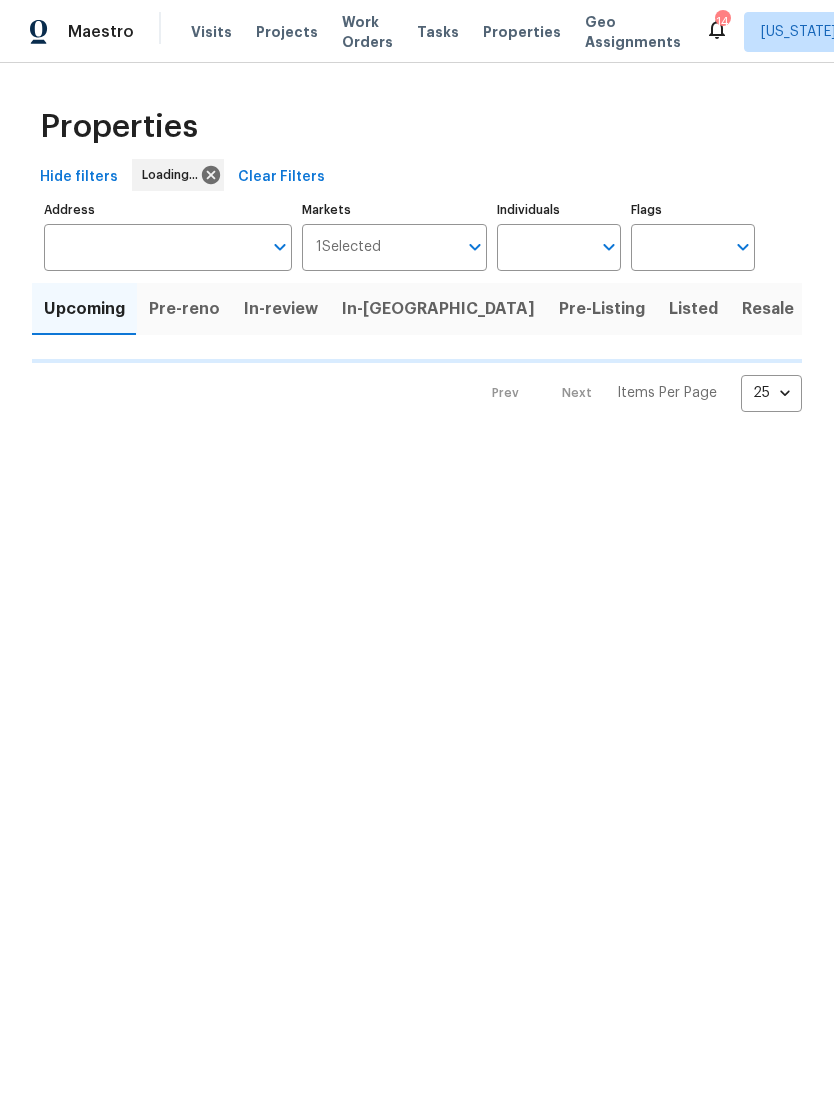 scroll, scrollTop: 0, scrollLeft: 0, axis: both 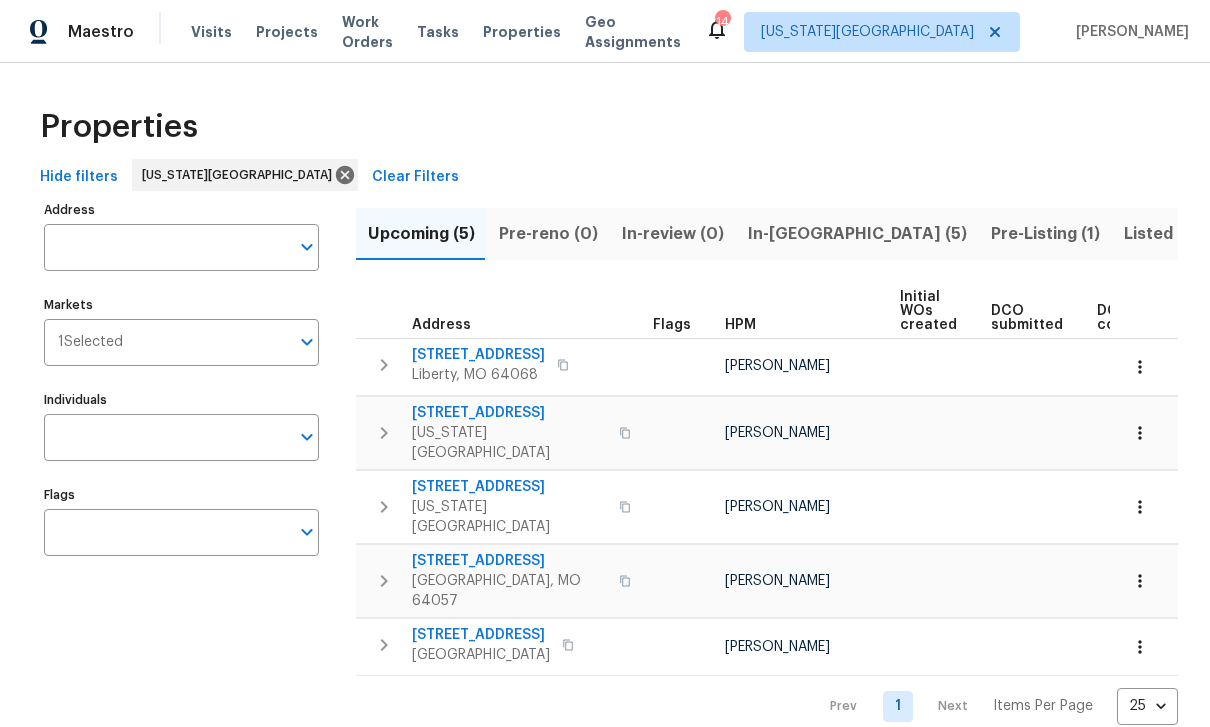 click on "Listed (34)" at bounding box center [1167, 234] 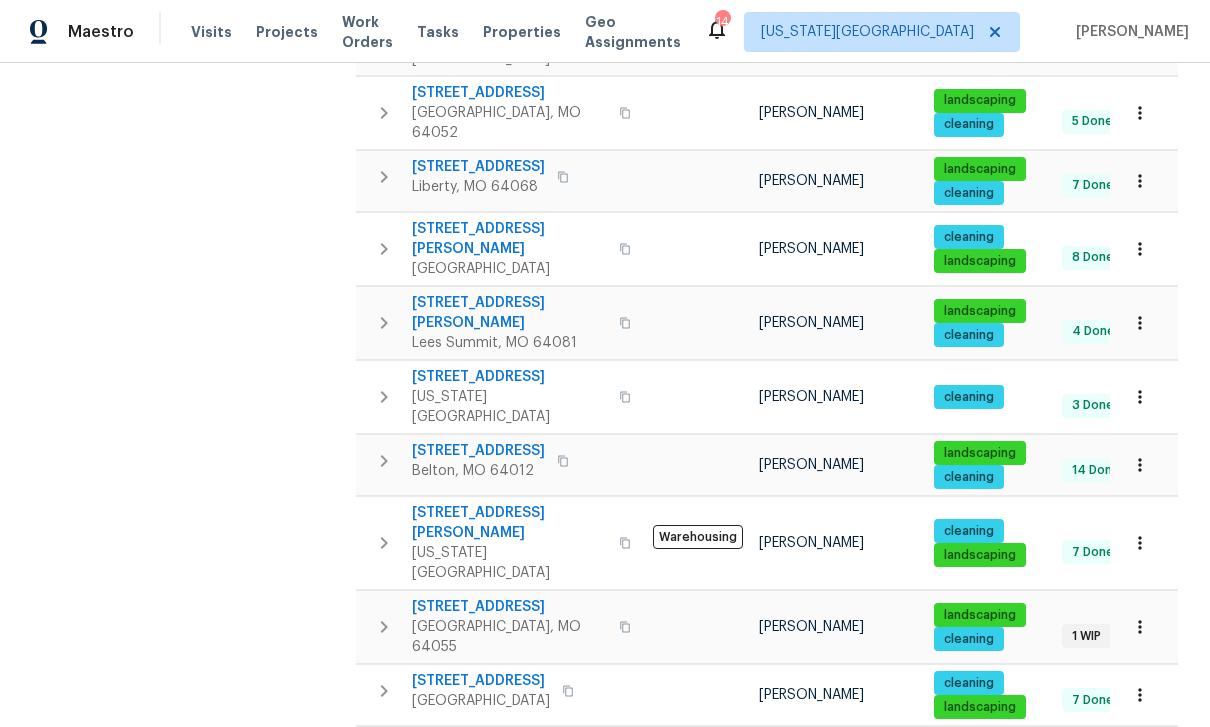 scroll, scrollTop: 1157, scrollLeft: 0, axis: vertical 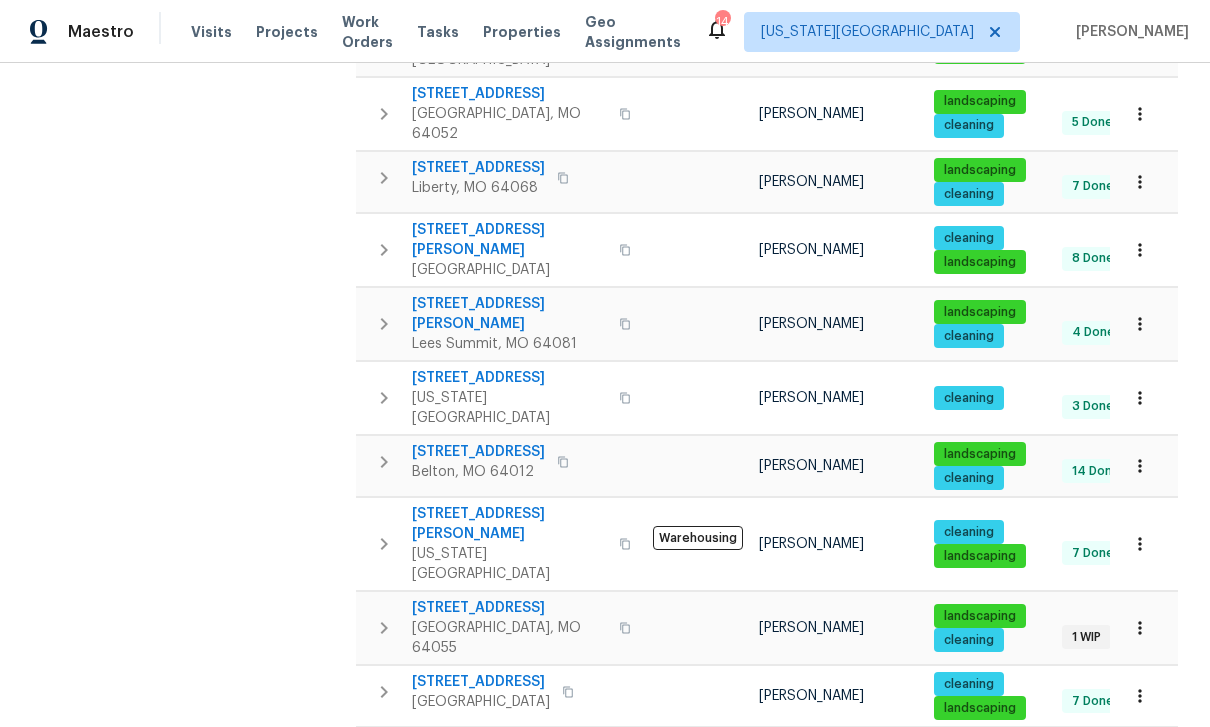 click on "Next" at bounding box center (953, 1074) 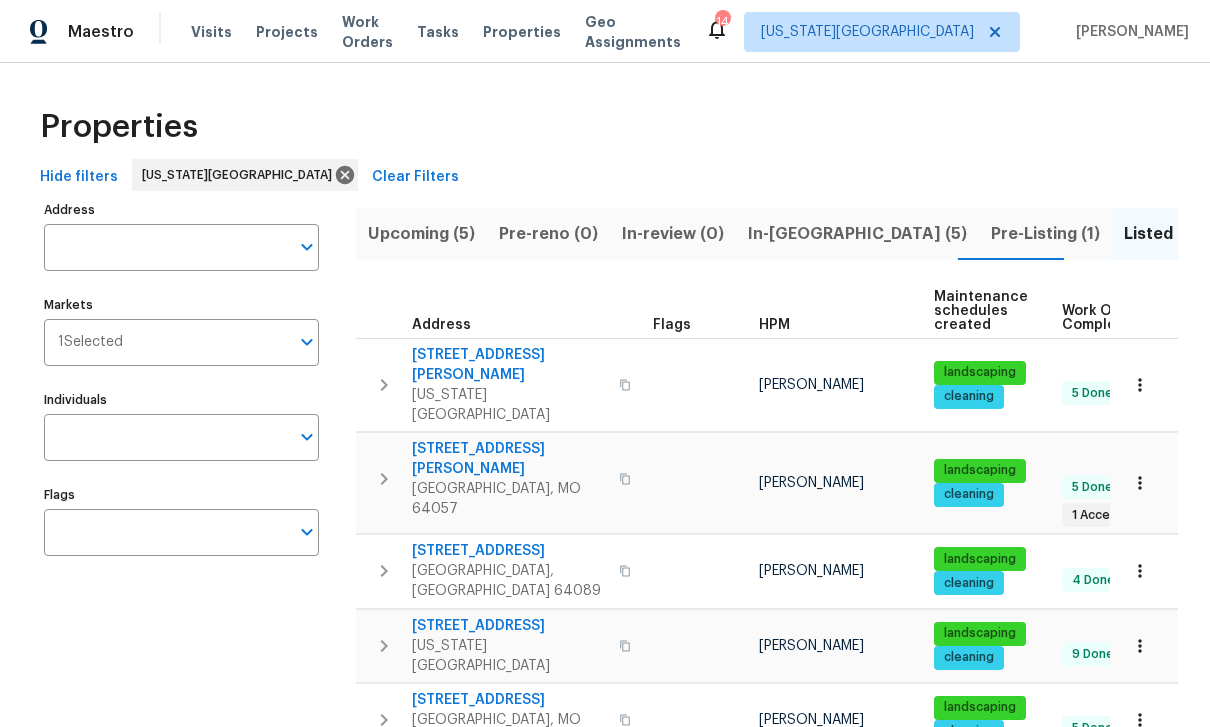 click on "Pre-Listing (1)" at bounding box center [1045, 234] 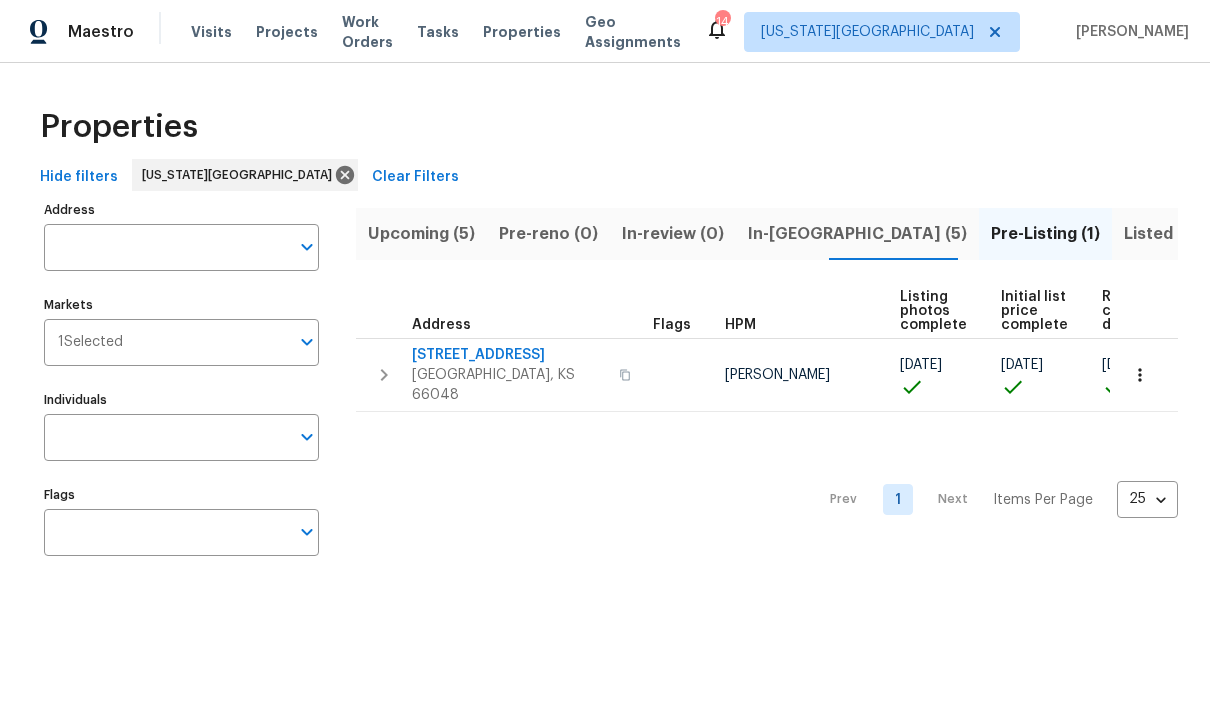 click on "Listed (34)" at bounding box center [1167, 234] 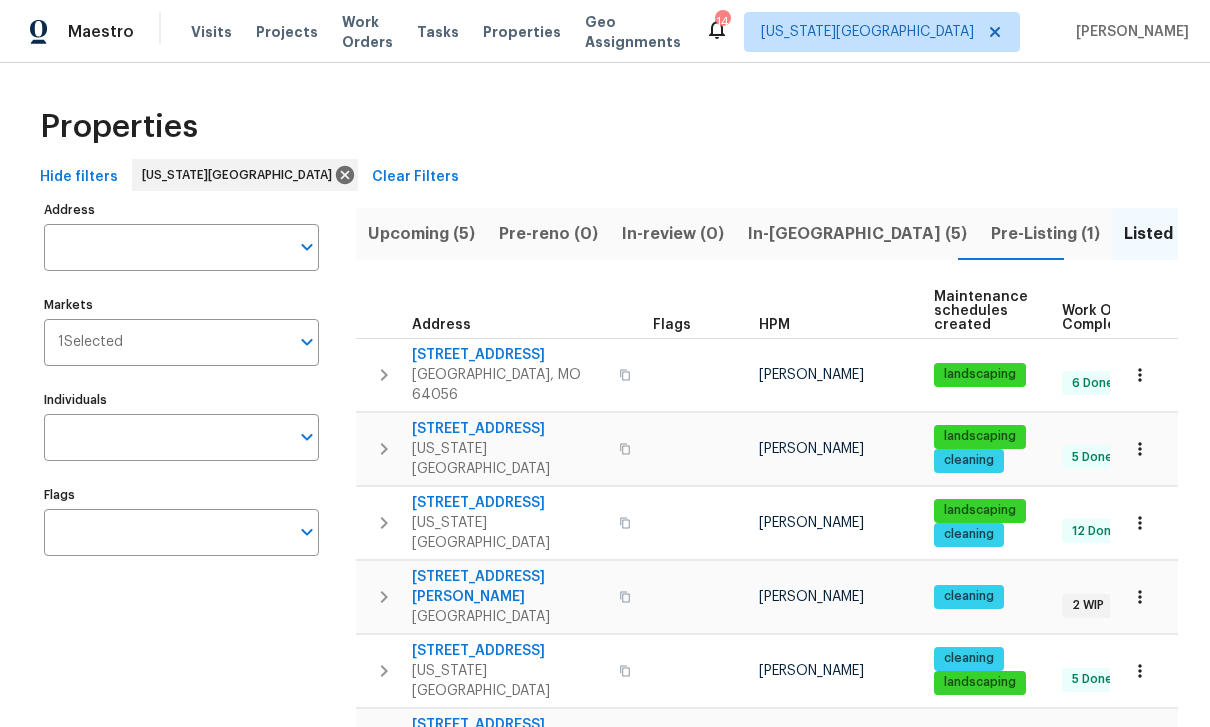 click on "Properties" at bounding box center (522, 32) 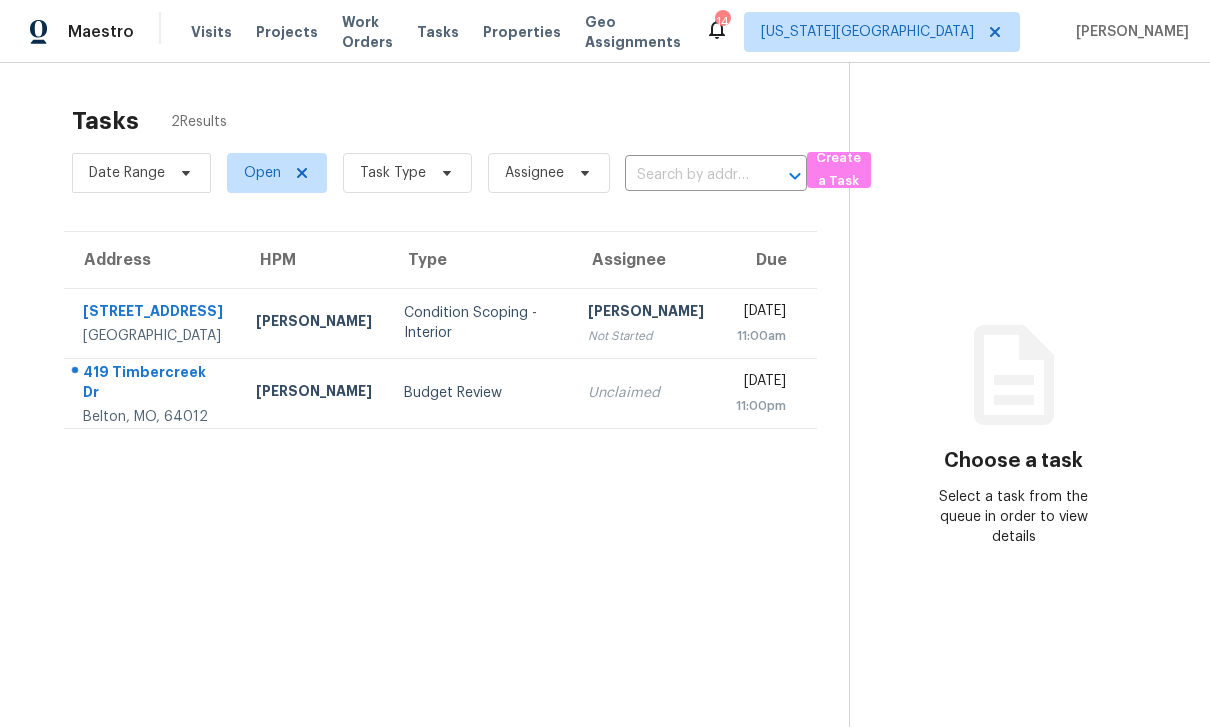 click on "Projects" at bounding box center [287, 32] 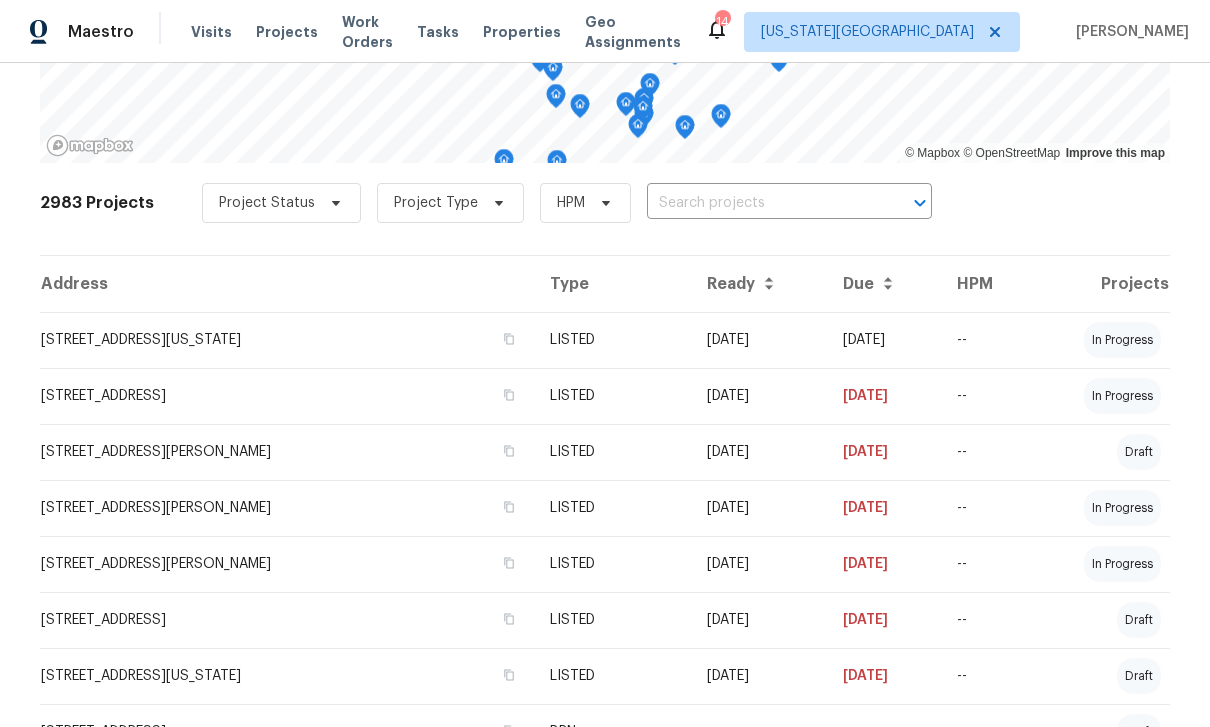 scroll, scrollTop: 284, scrollLeft: 0, axis: vertical 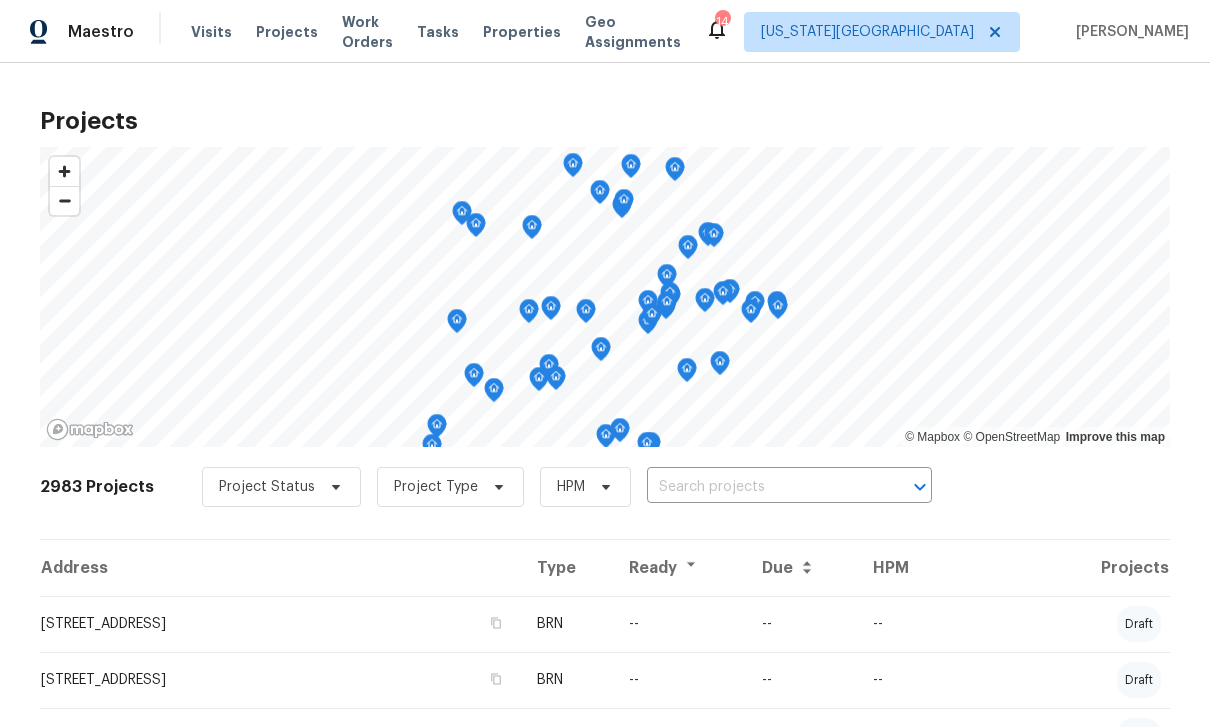 click 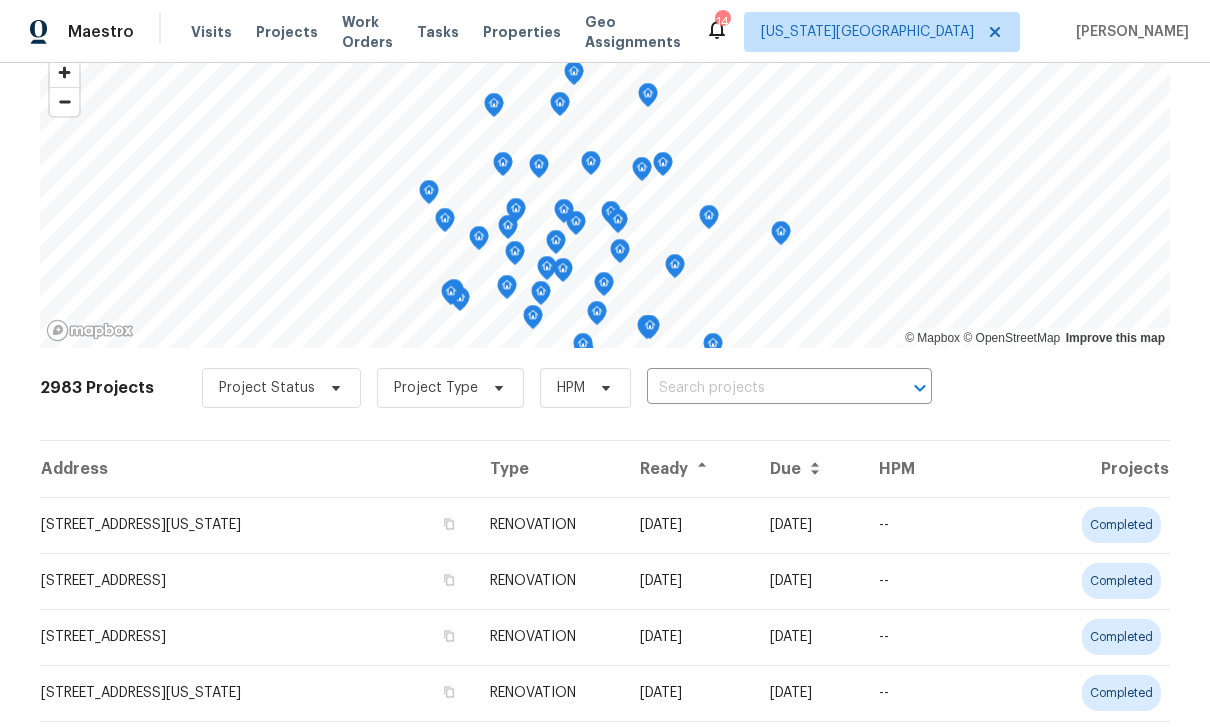 scroll, scrollTop: 97, scrollLeft: 0, axis: vertical 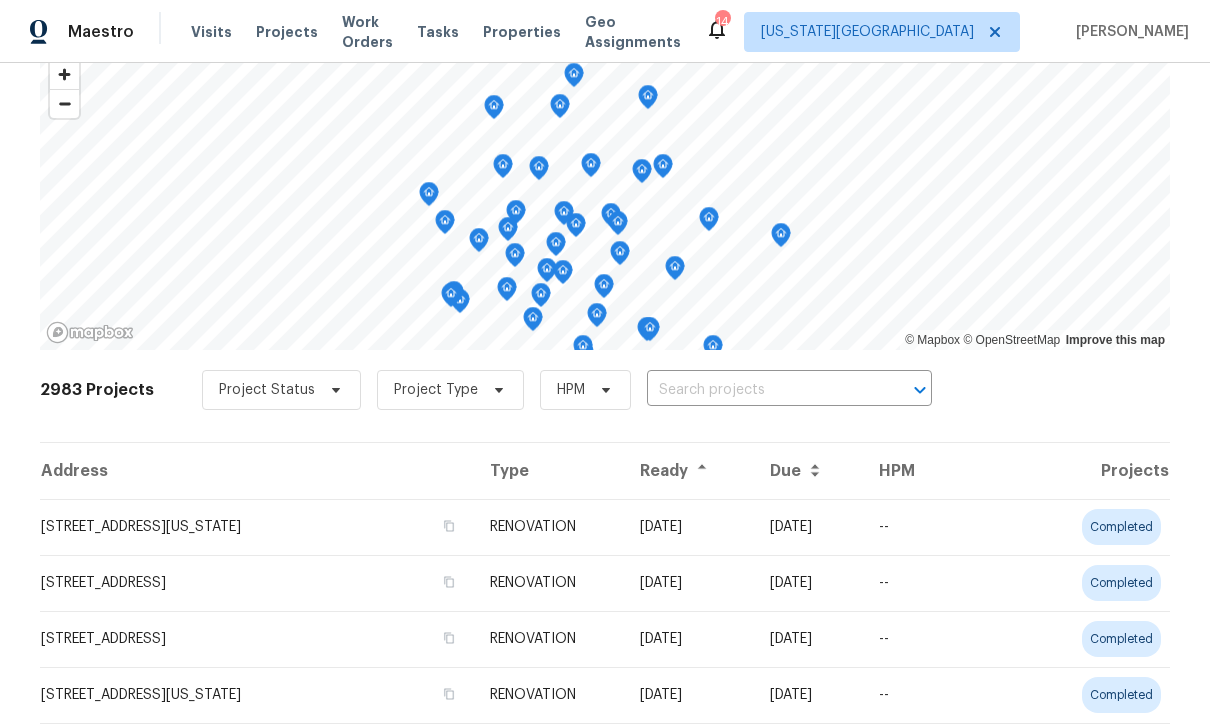 click on "Properties" at bounding box center [522, 32] 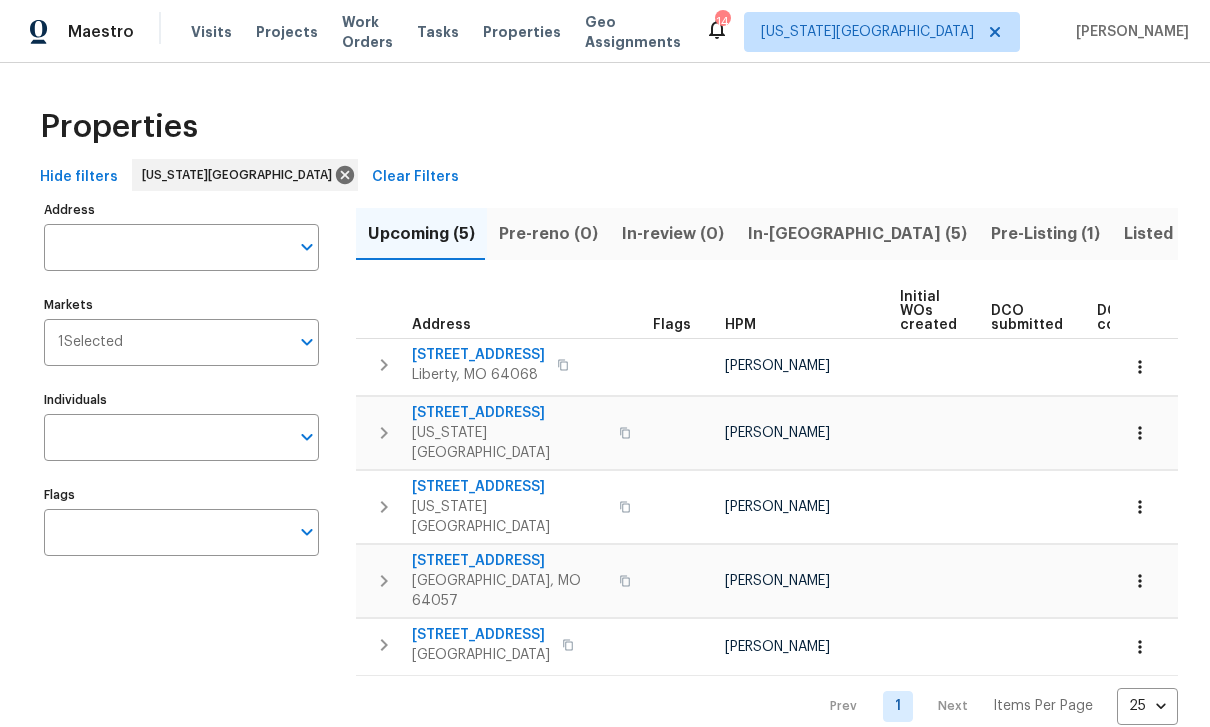 click on "Listed (34)" at bounding box center (1167, 234) 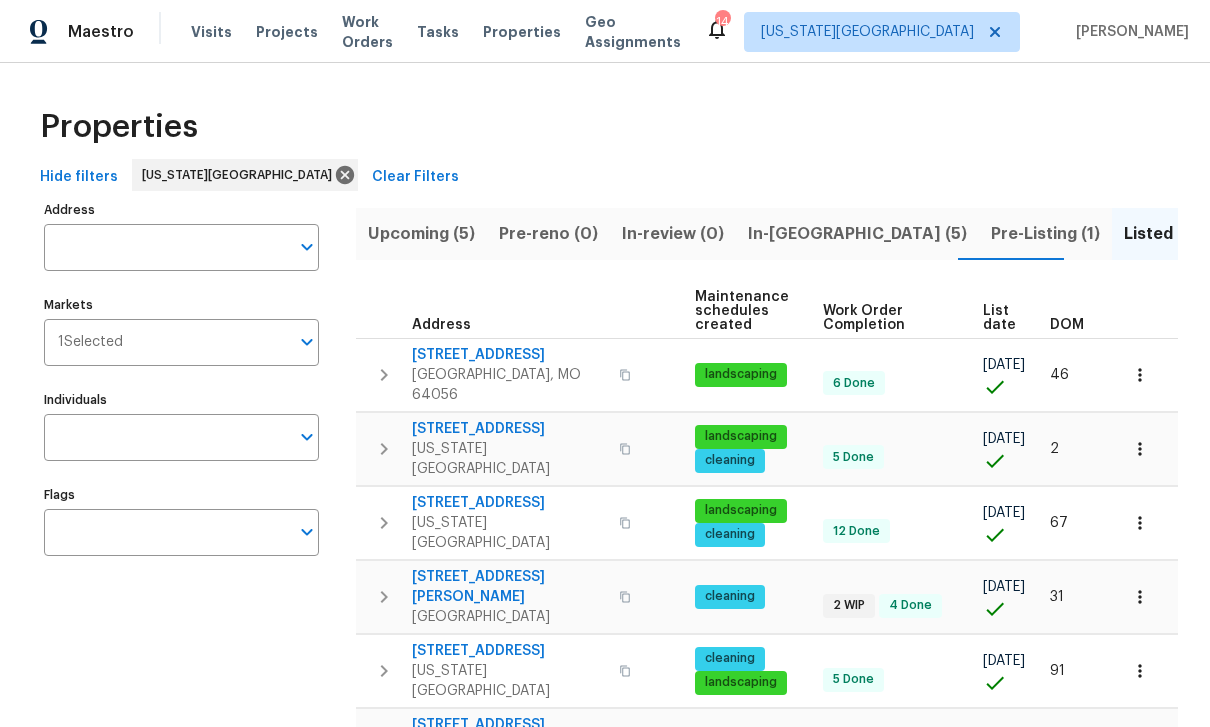 scroll, scrollTop: 0, scrollLeft: 240, axis: horizontal 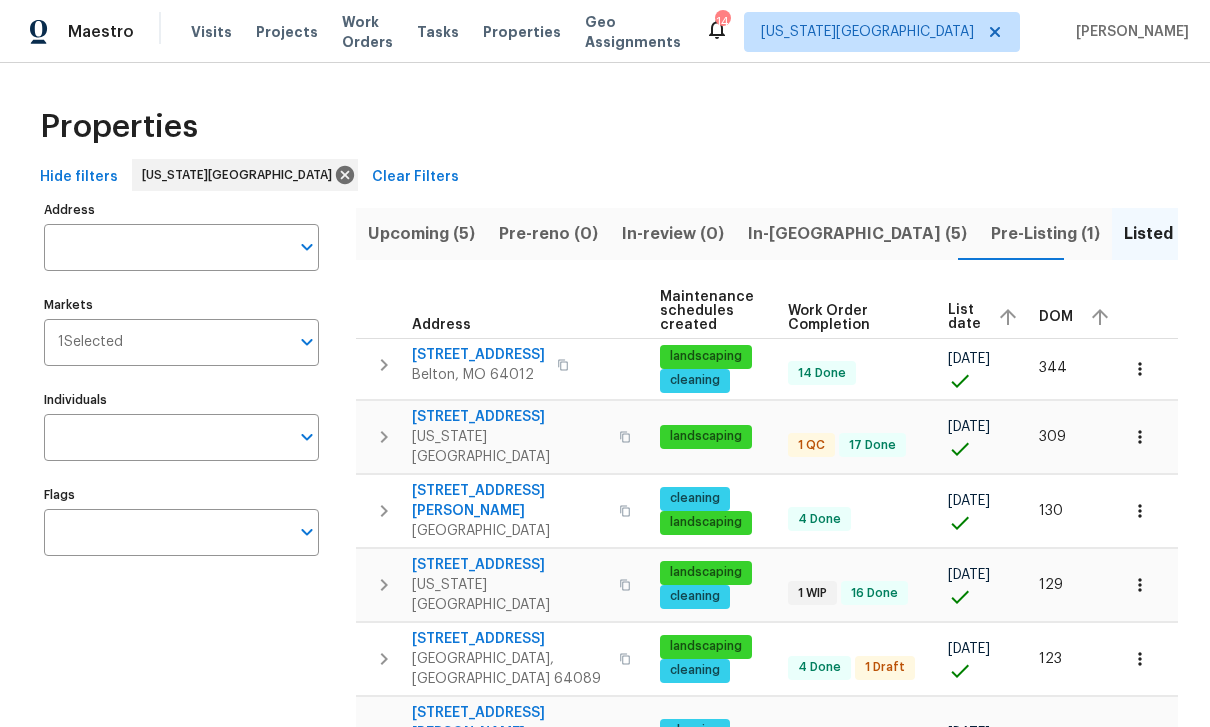 click on "List date" at bounding box center (964, 317) 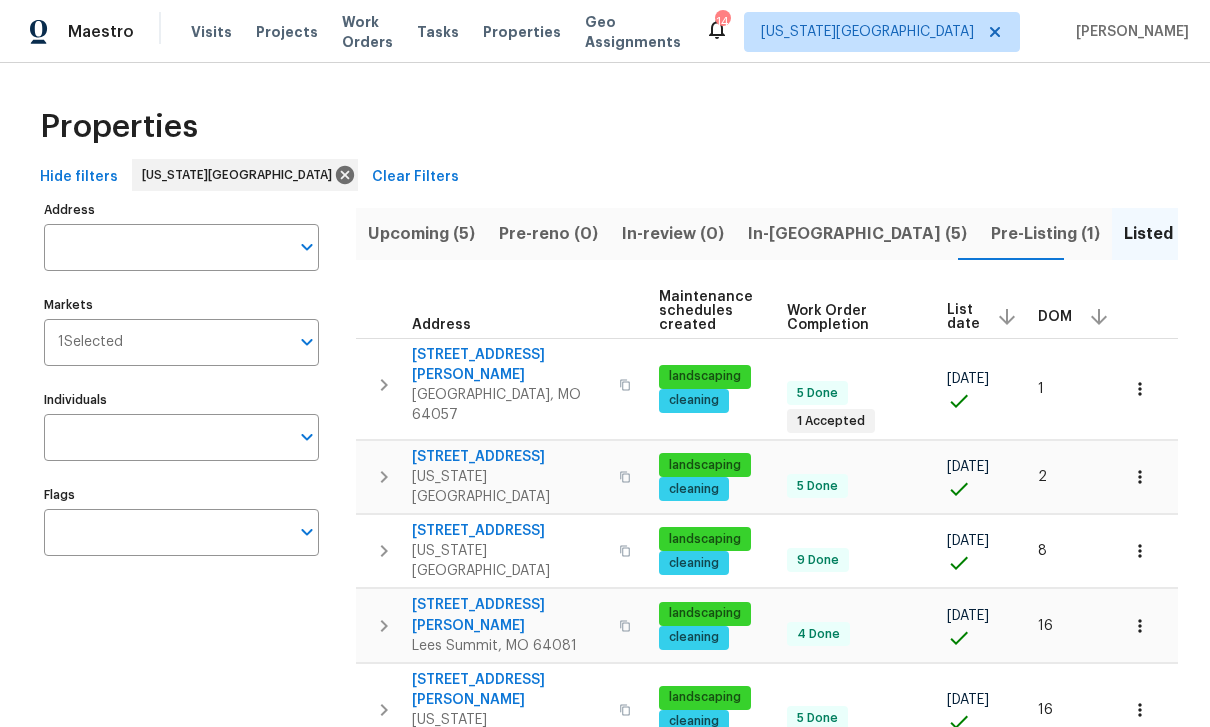 scroll, scrollTop: 0, scrollLeft: 240, axis: horizontal 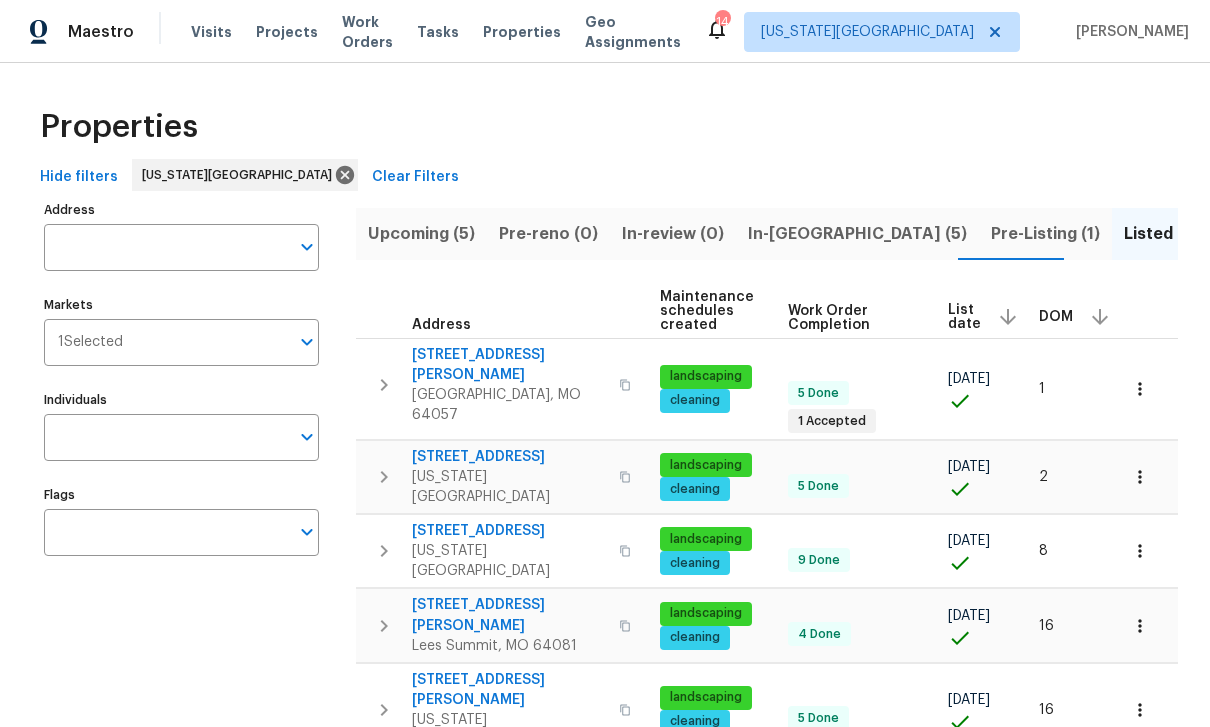 click on "List date" at bounding box center [964, 317] 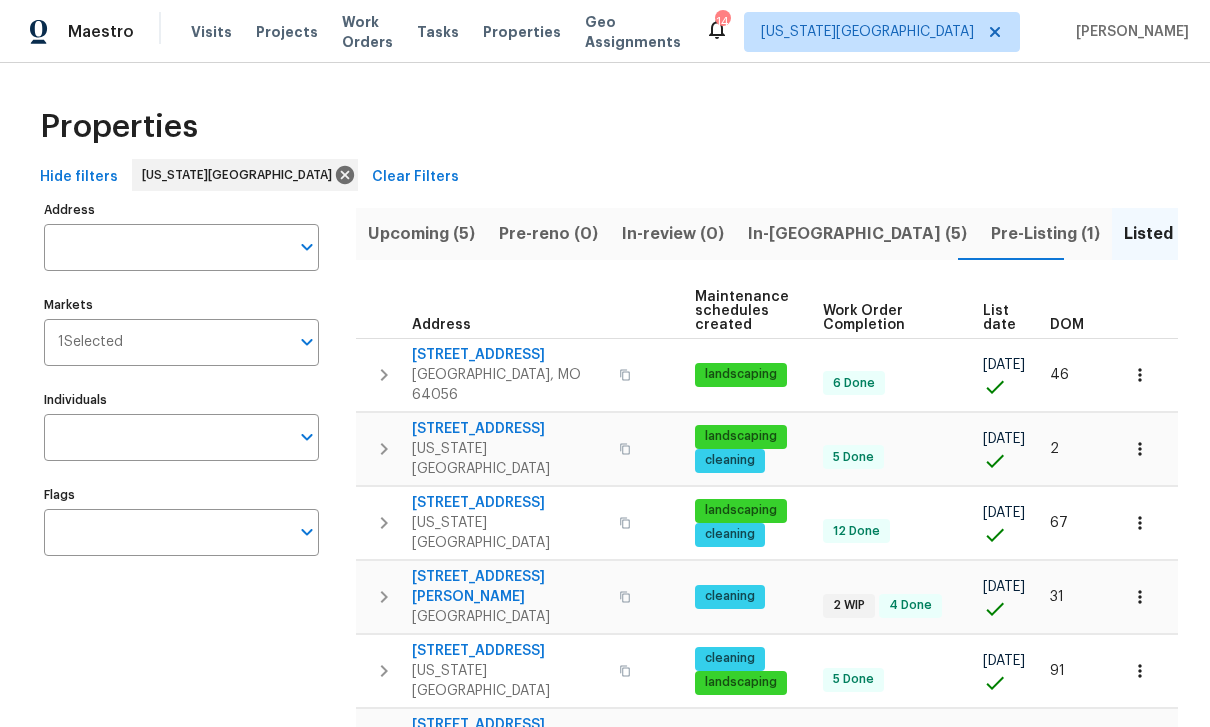 scroll, scrollTop: 0, scrollLeft: 240, axis: horizontal 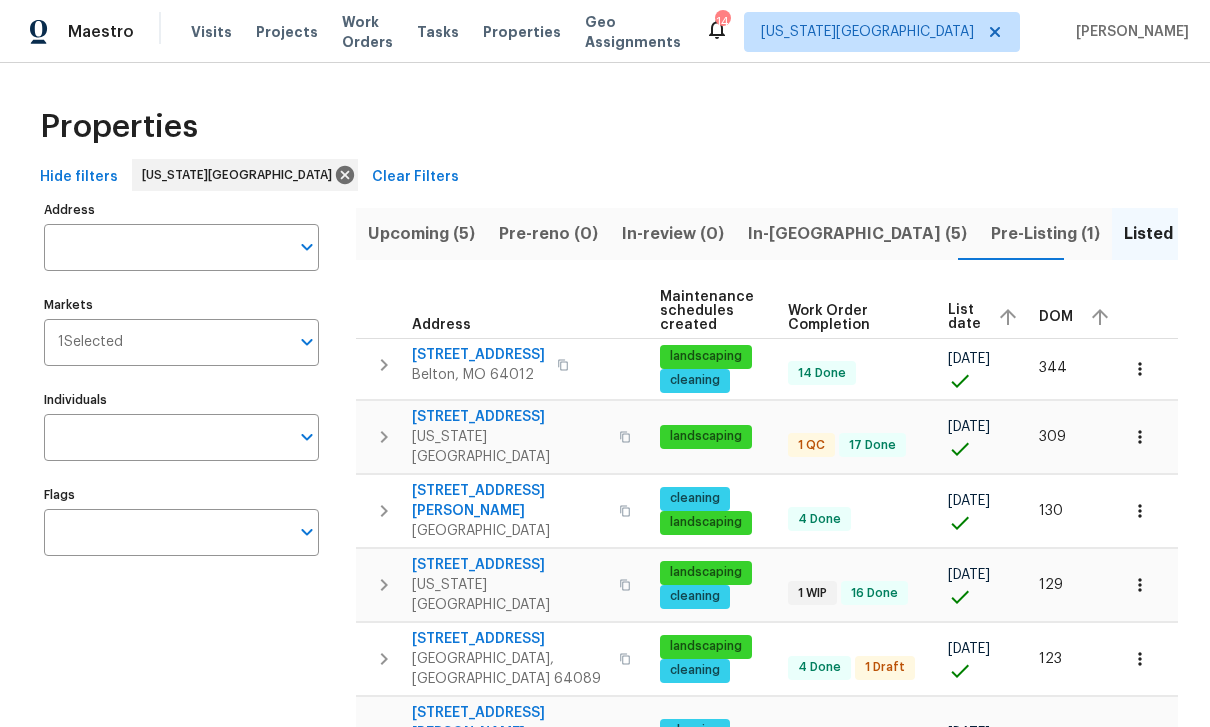 click at bounding box center [1140, 369] 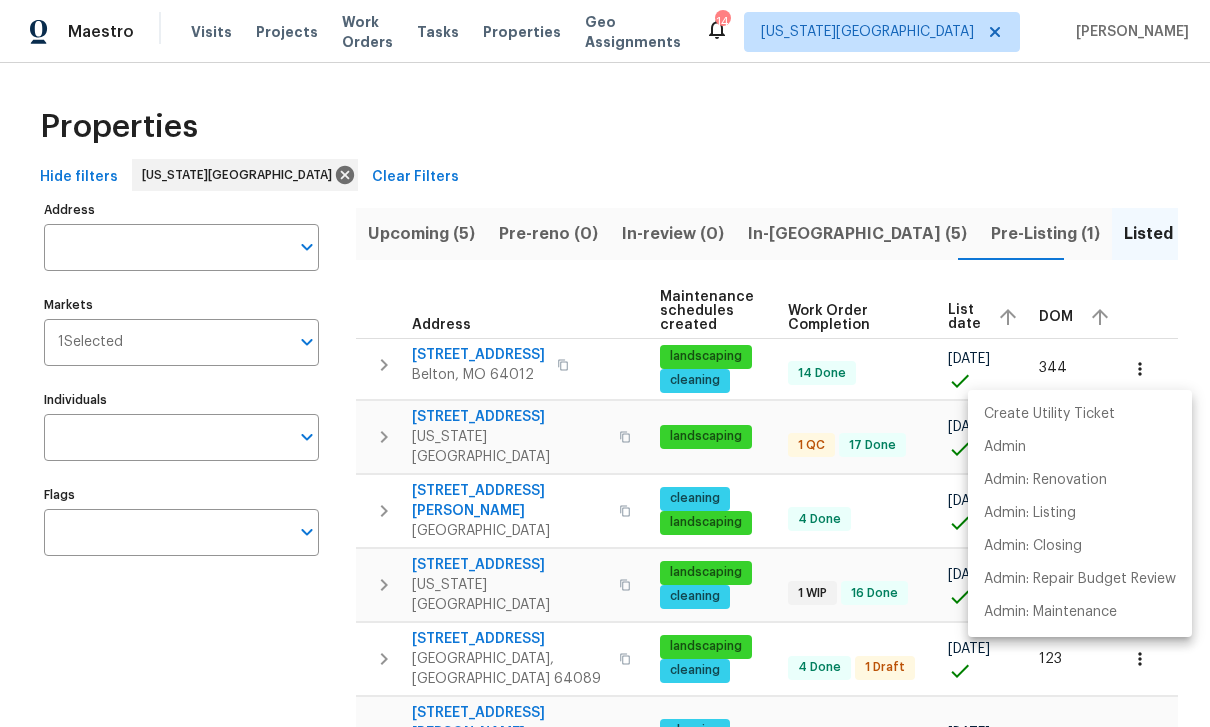 click at bounding box center [605, 363] 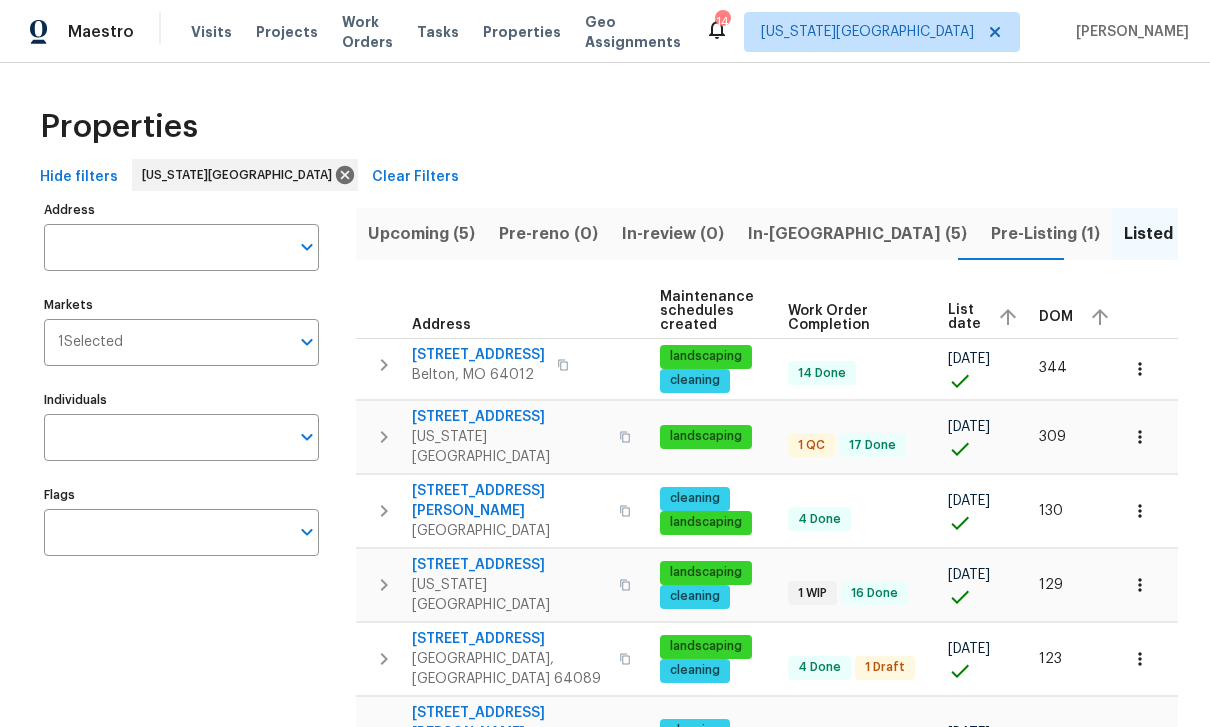click on "14 Done" at bounding box center (860, 373) 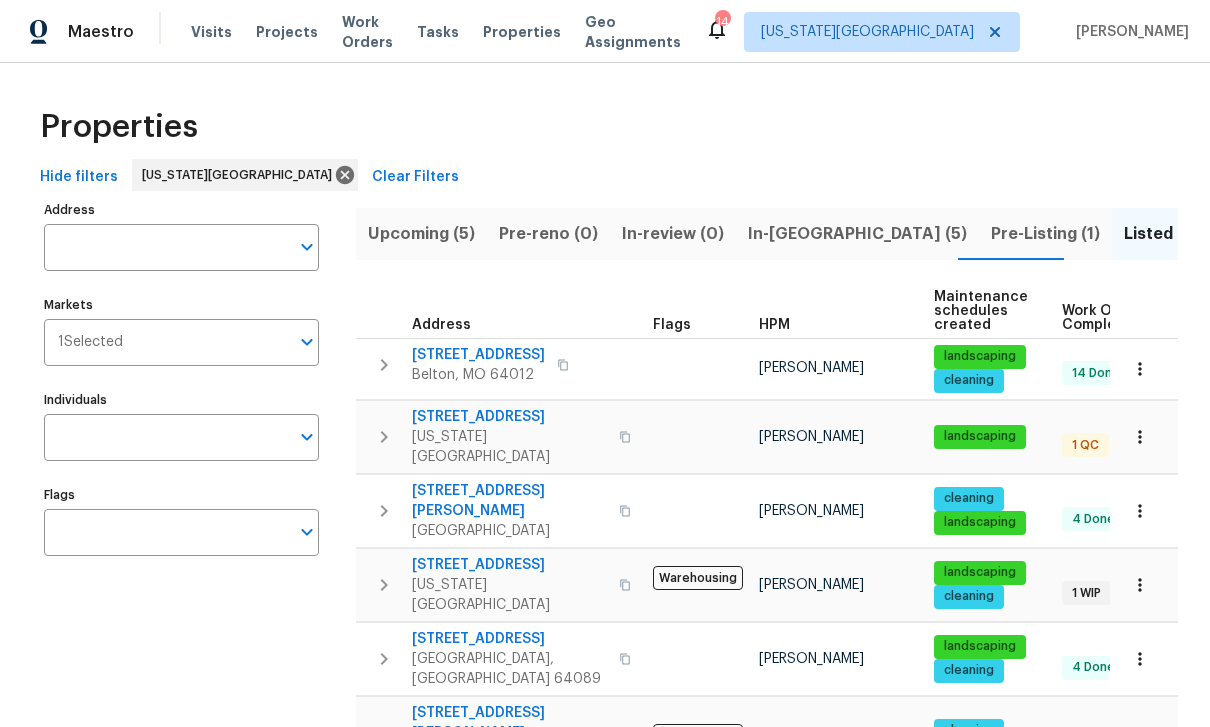 scroll, scrollTop: 0, scrollLeft: 0, axis: both 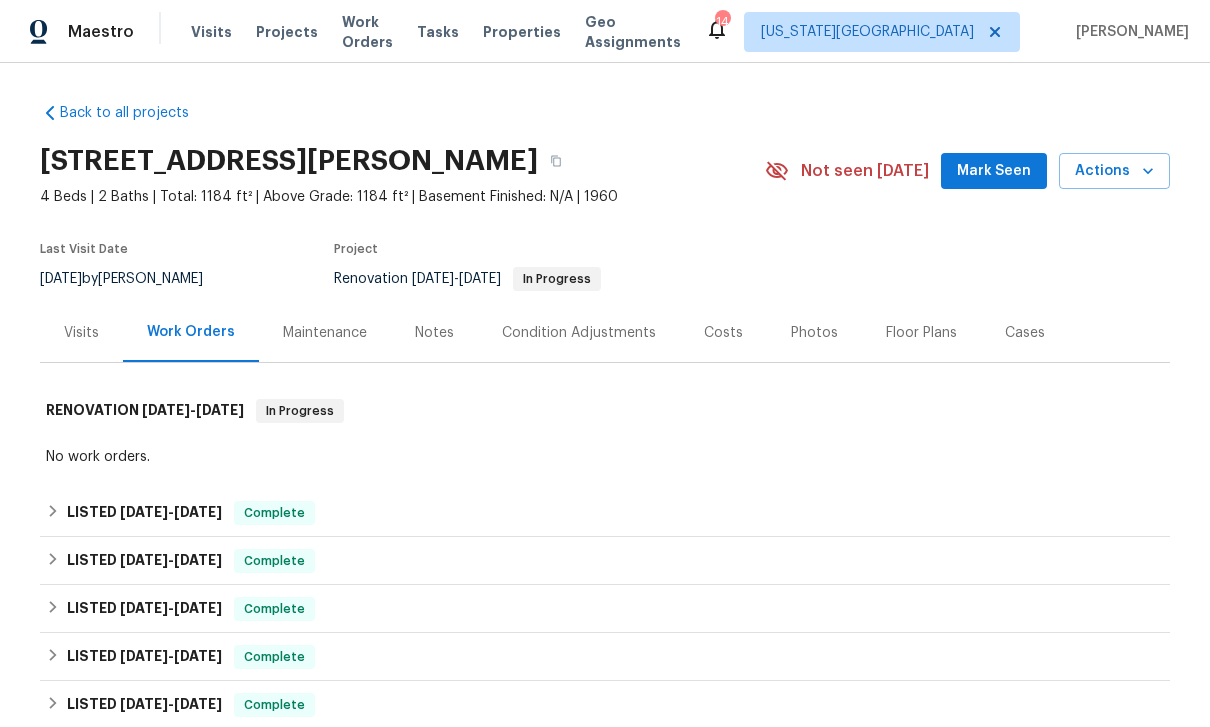 click 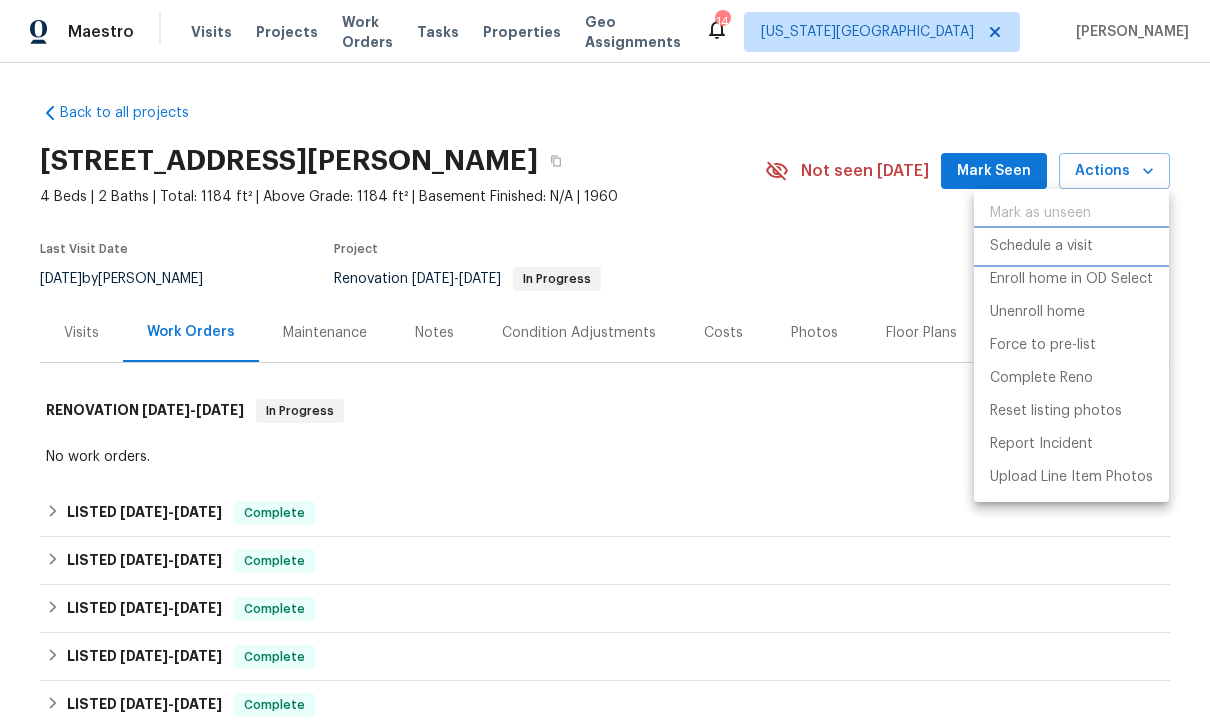 click on "Schedule a visit" at bounding box center (1041, 246) 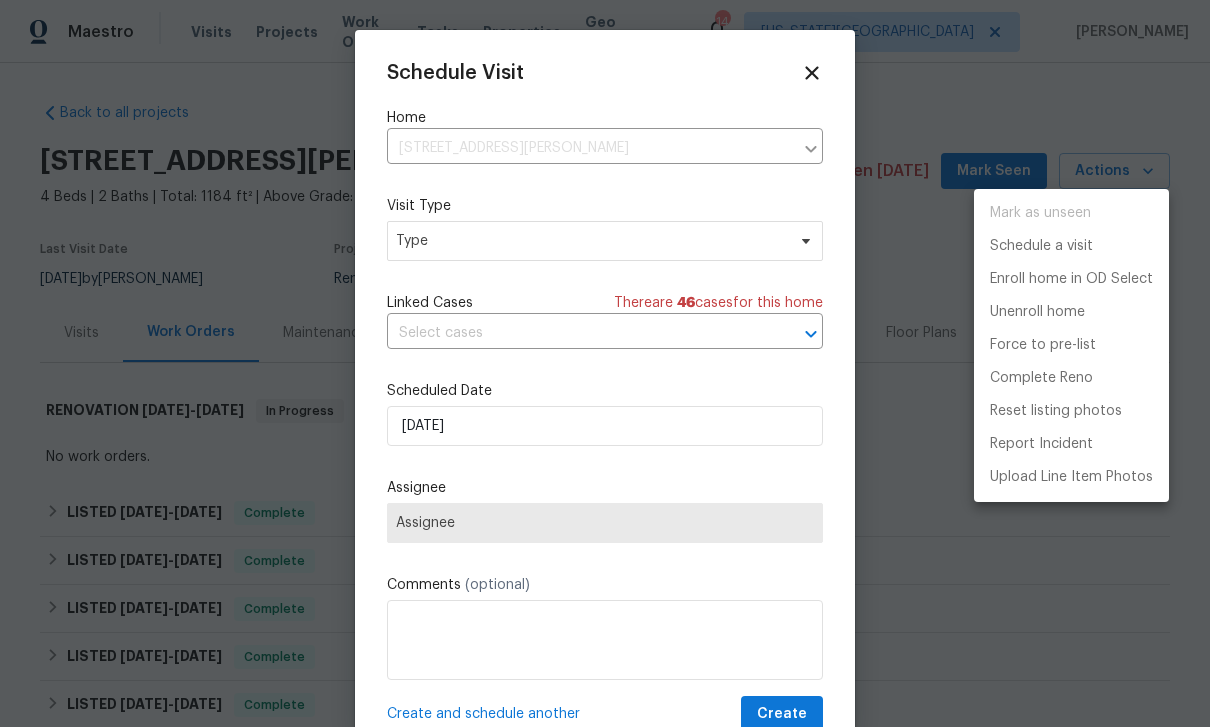 click at bounding box center [605, 363] 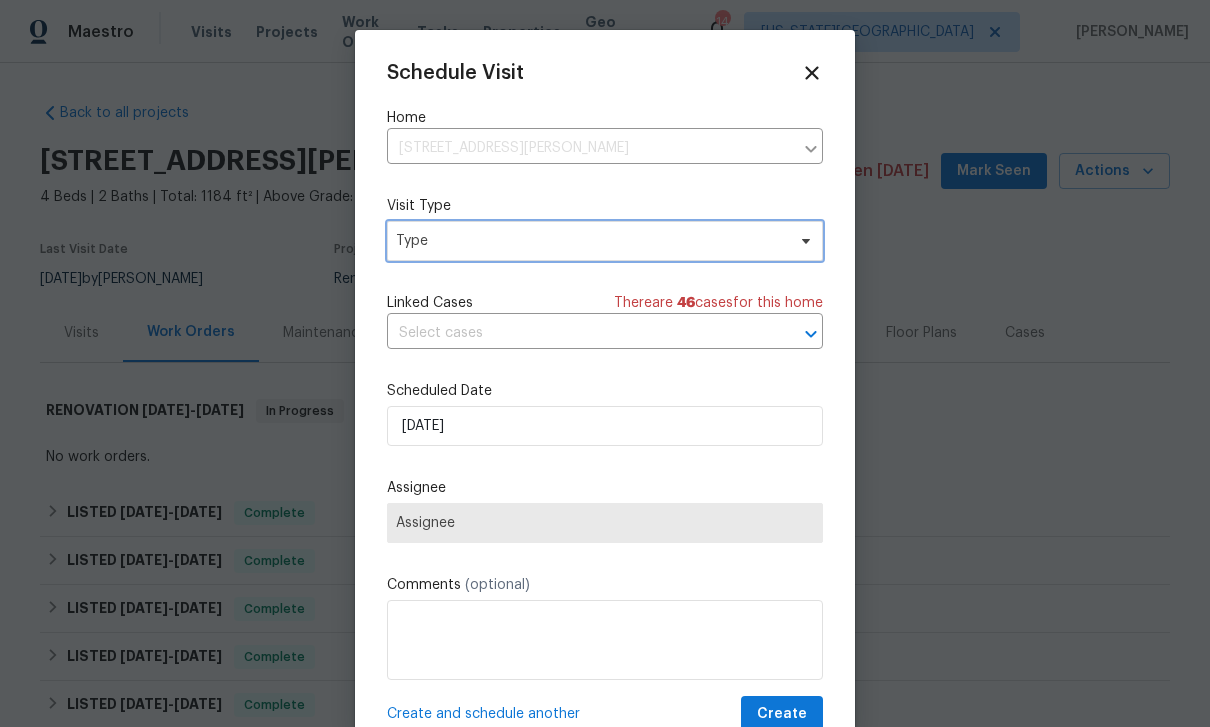 click 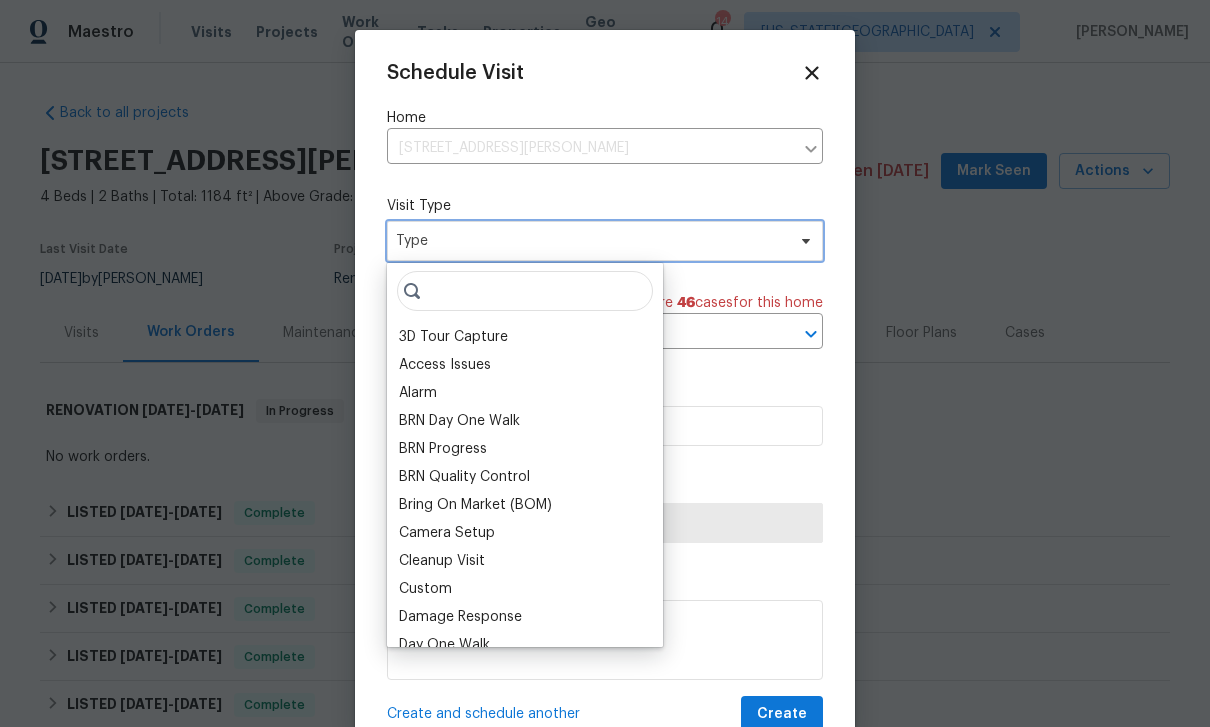 click on "Type" at bounding box center [605, 241] 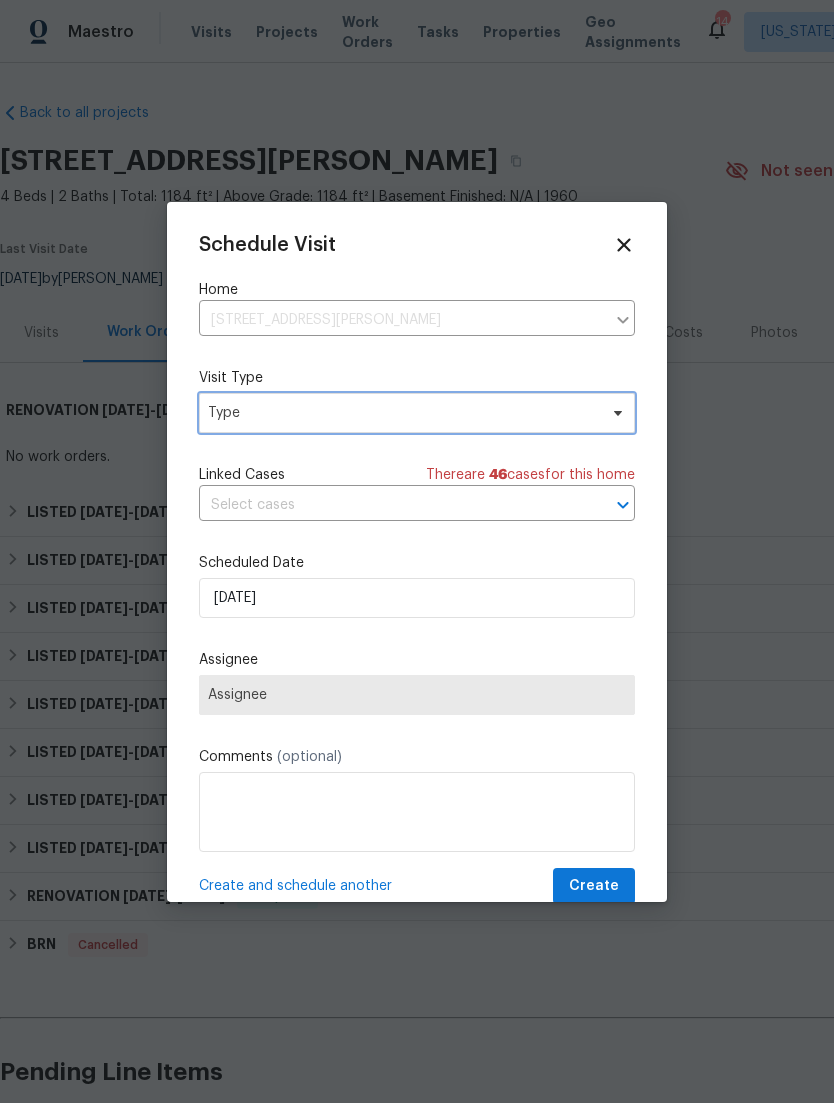 click 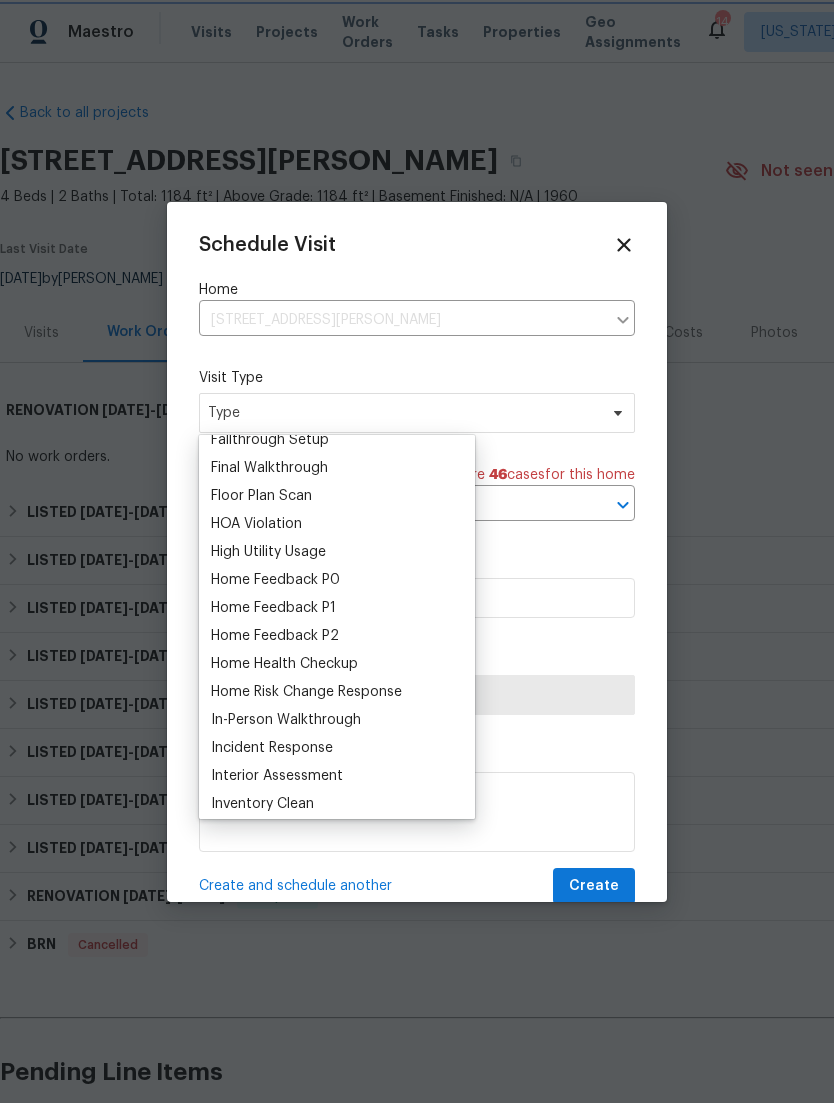 scroll, scrollTop: 472, scrollLeft: 0, axis: vertical 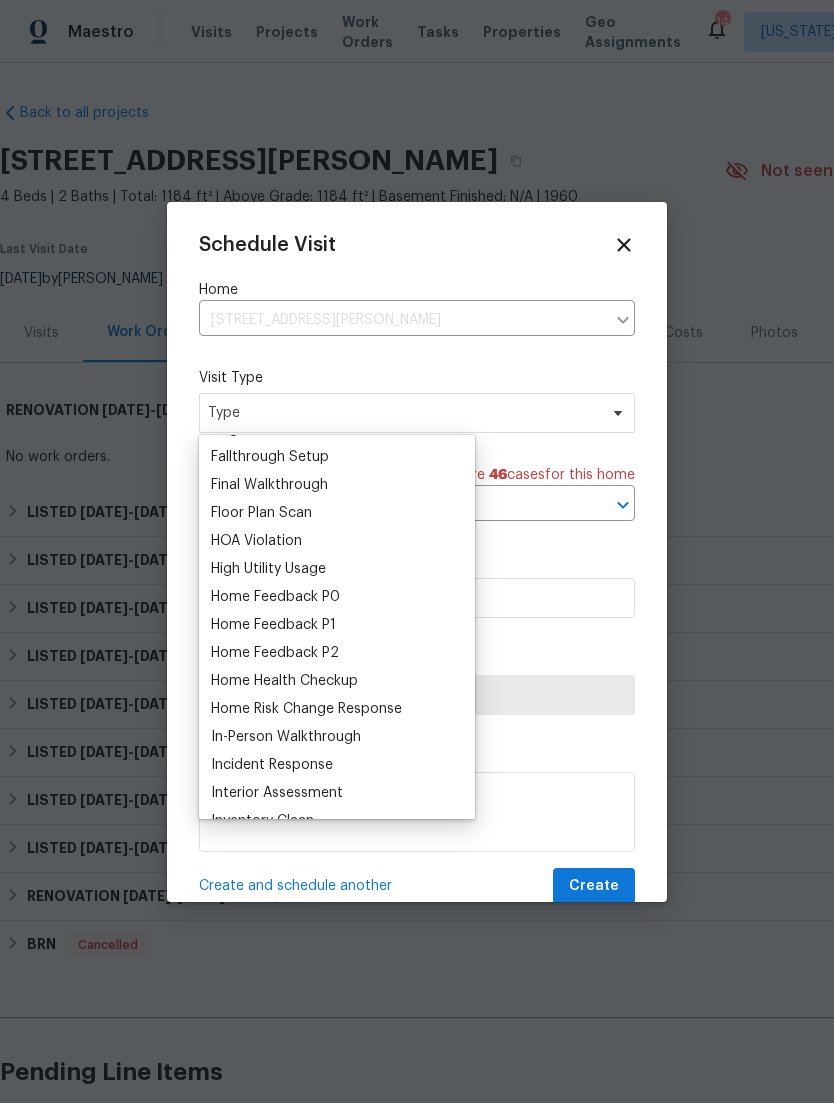 click on "Home Health Checkup" at bounding box center [284, 681] 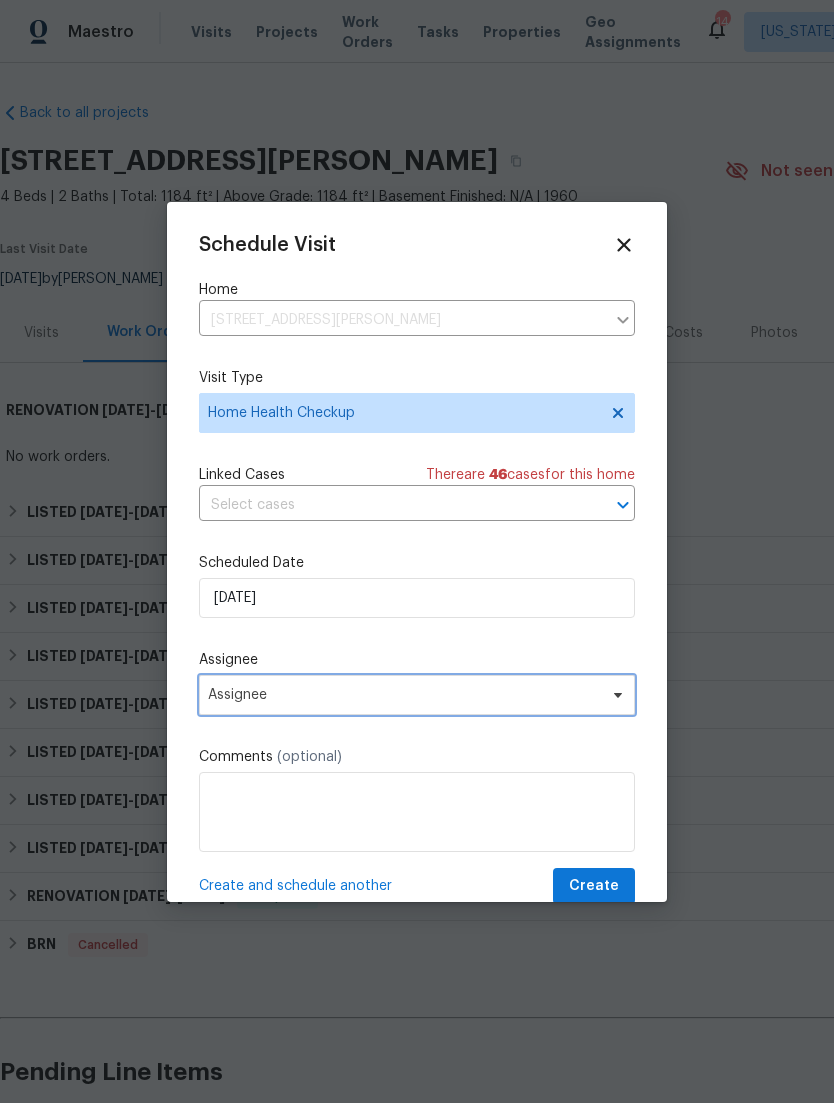 click 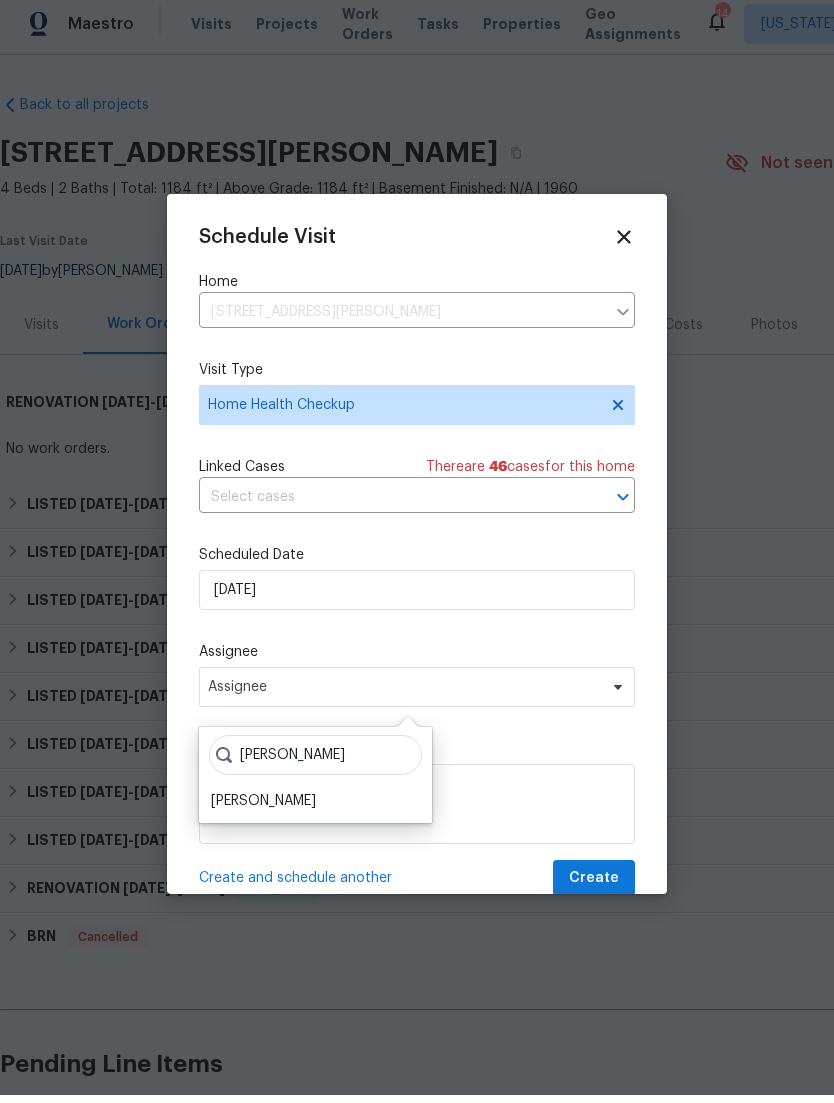 type on "Matt" 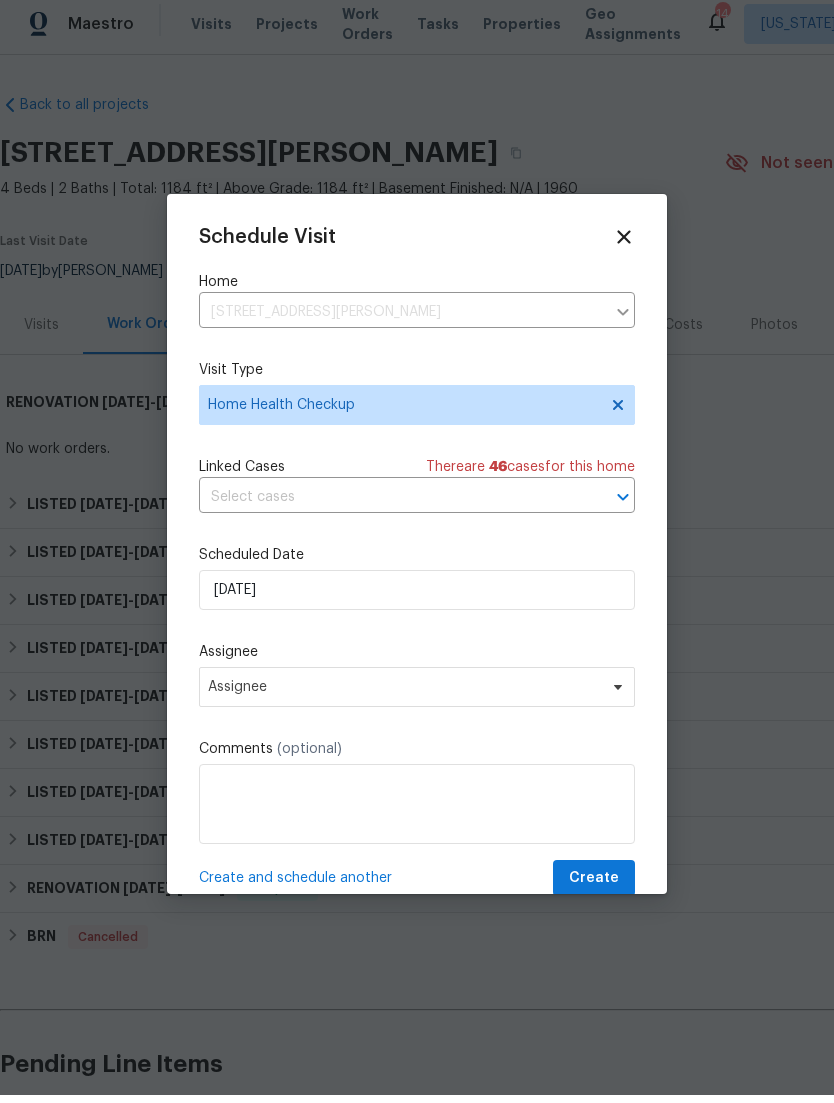 scroll, scrollTop: 8, scrollLeft: 0, axis: vertical 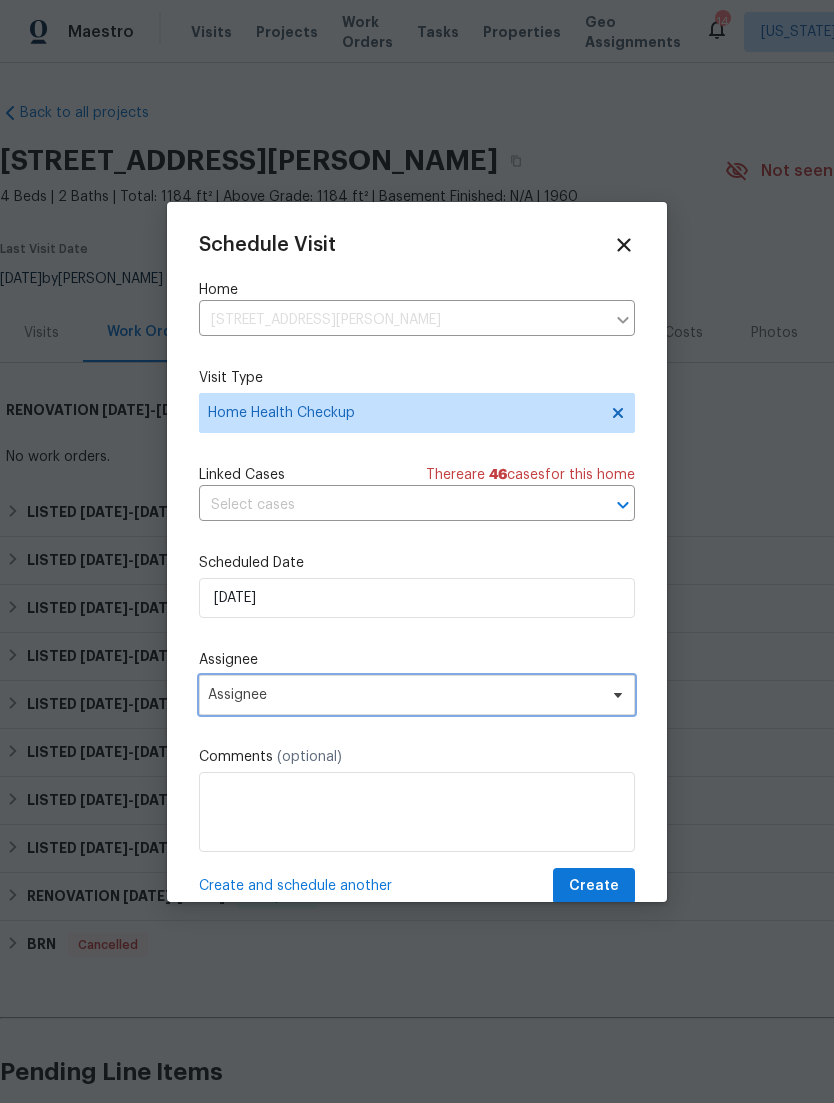 click on "Assignee" at bounding box center [404, 695] 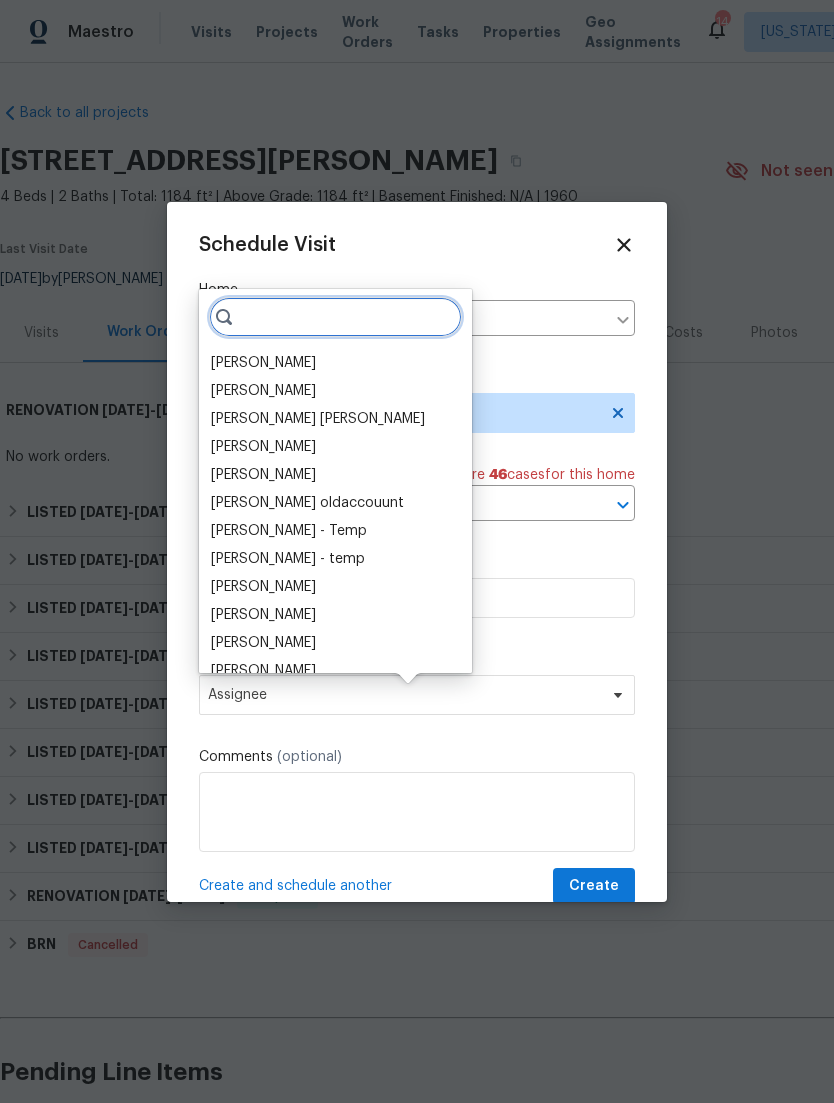 click at bounding box center (335, 317) 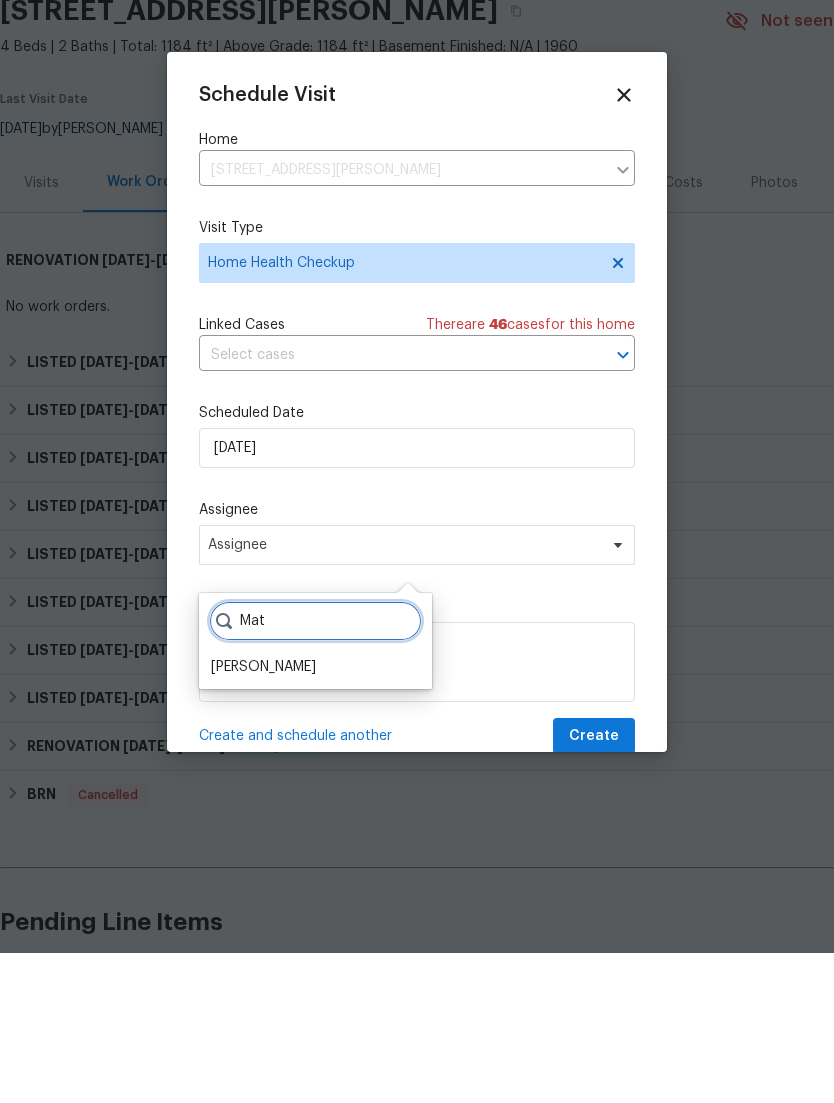 type on "Mat" 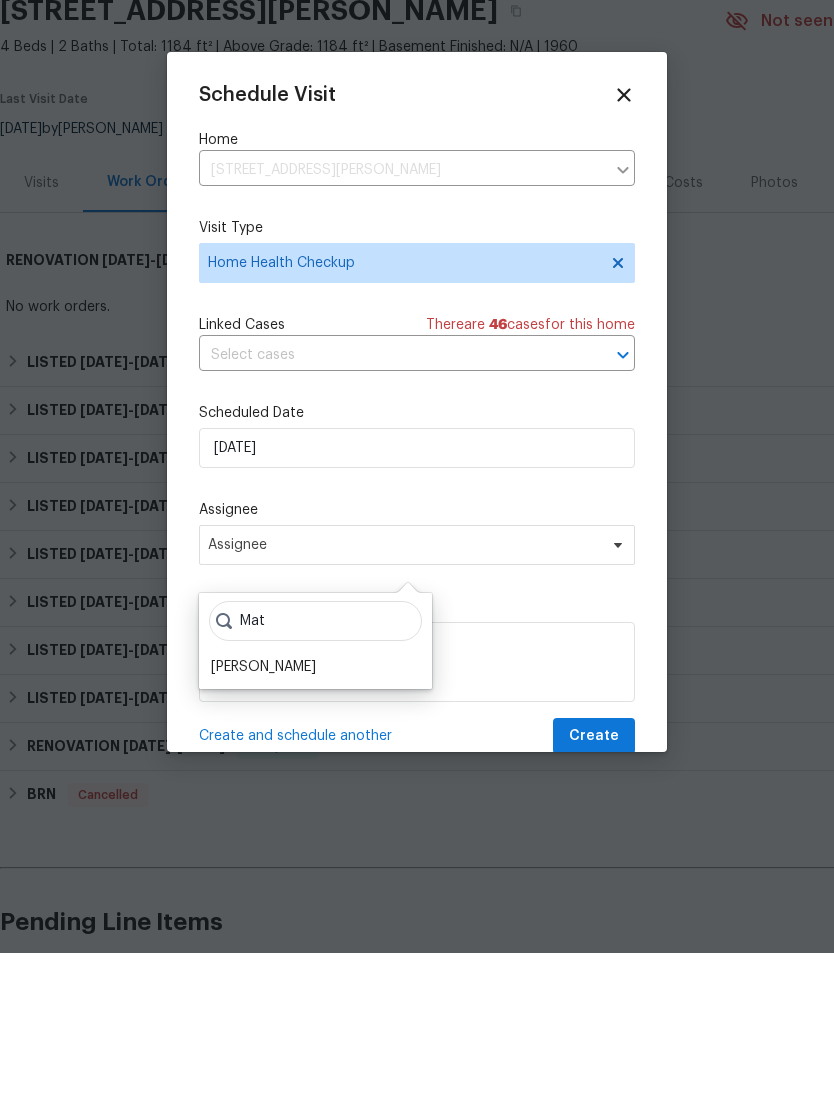 click on "[PERSON_NAME]" at bounding box center [263, 817] 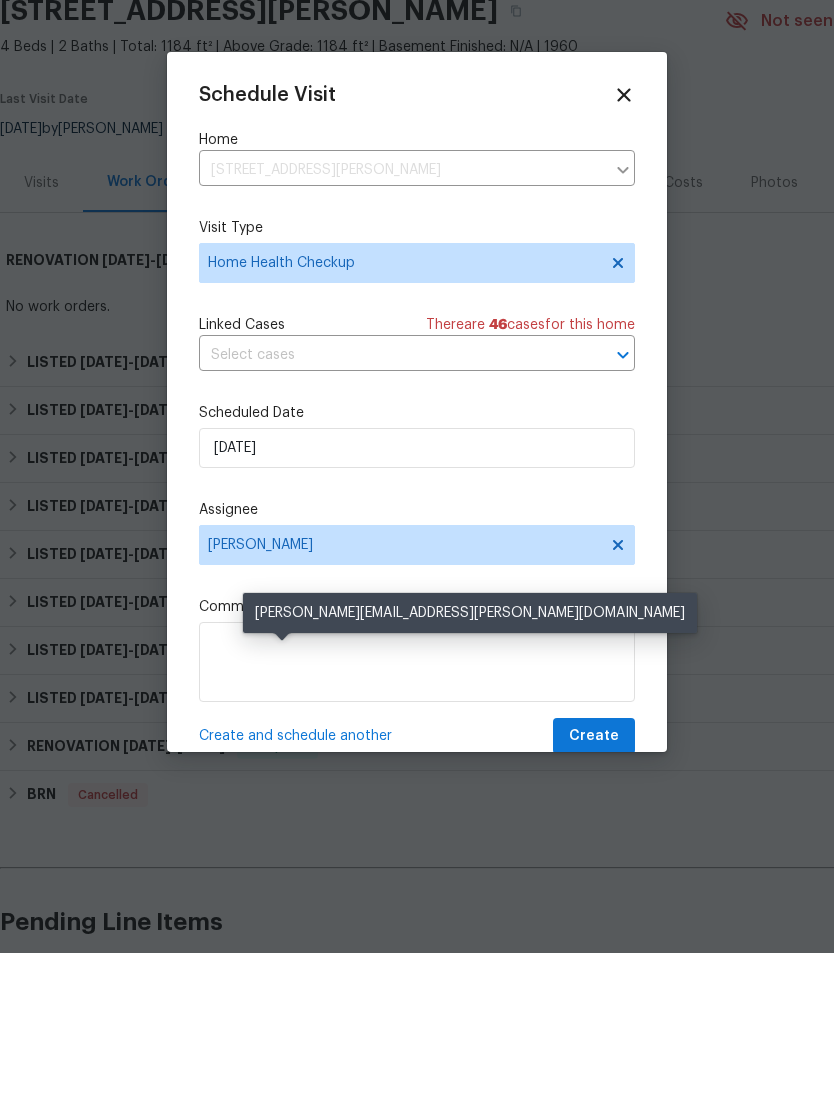 scroll, scrollTop: 64, scrollLeft: 0, axis: vertical 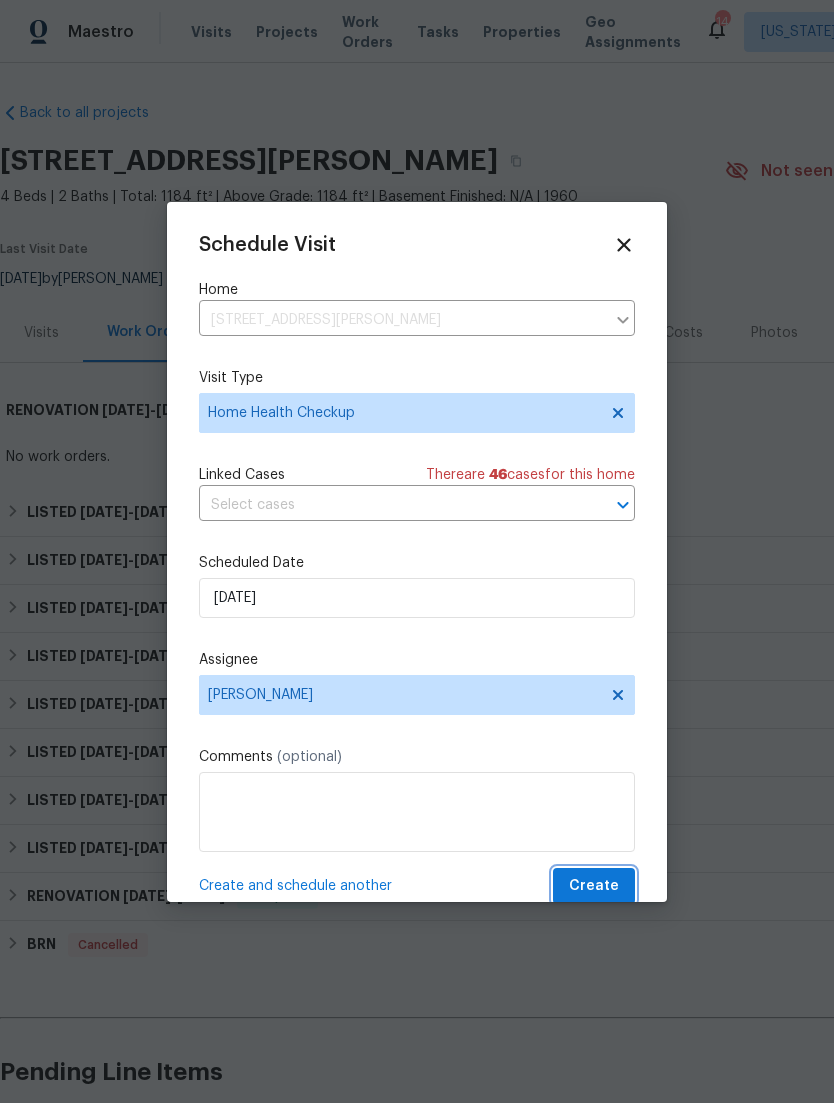 click on "Create" at bounding box center [594, 886] 